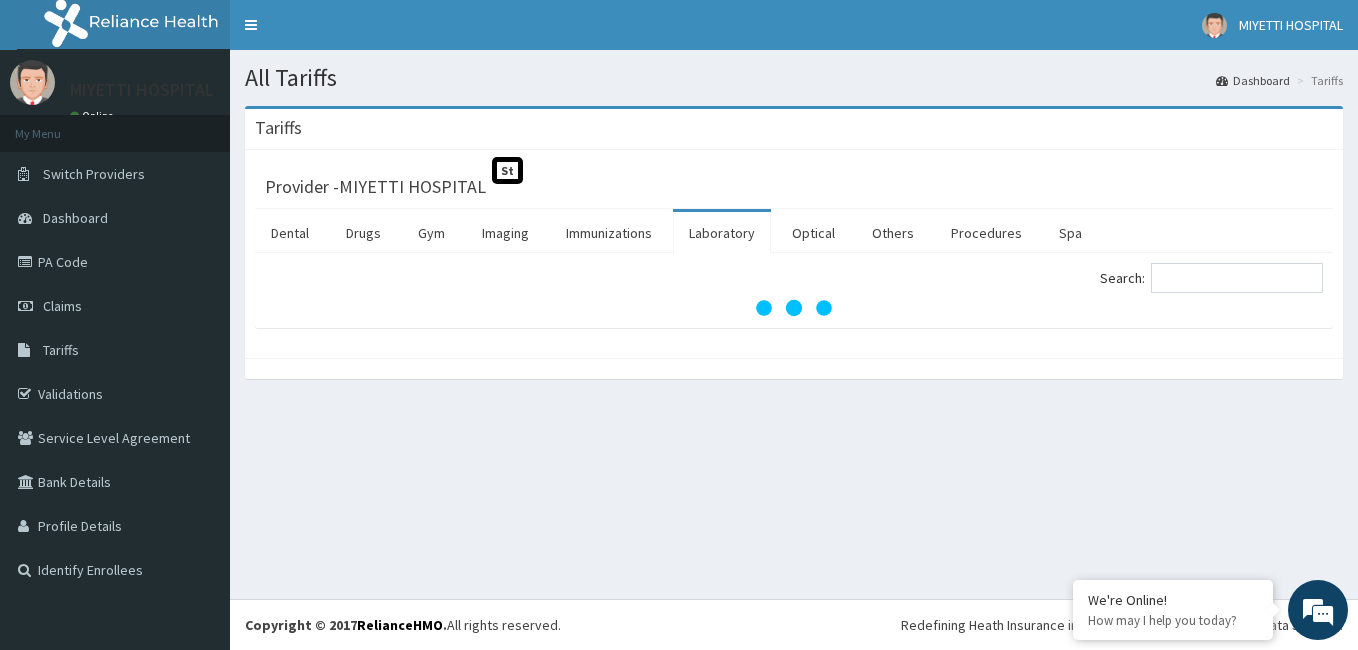 scroll, scrollTop: 0, scrollLeft: 0, axis: both 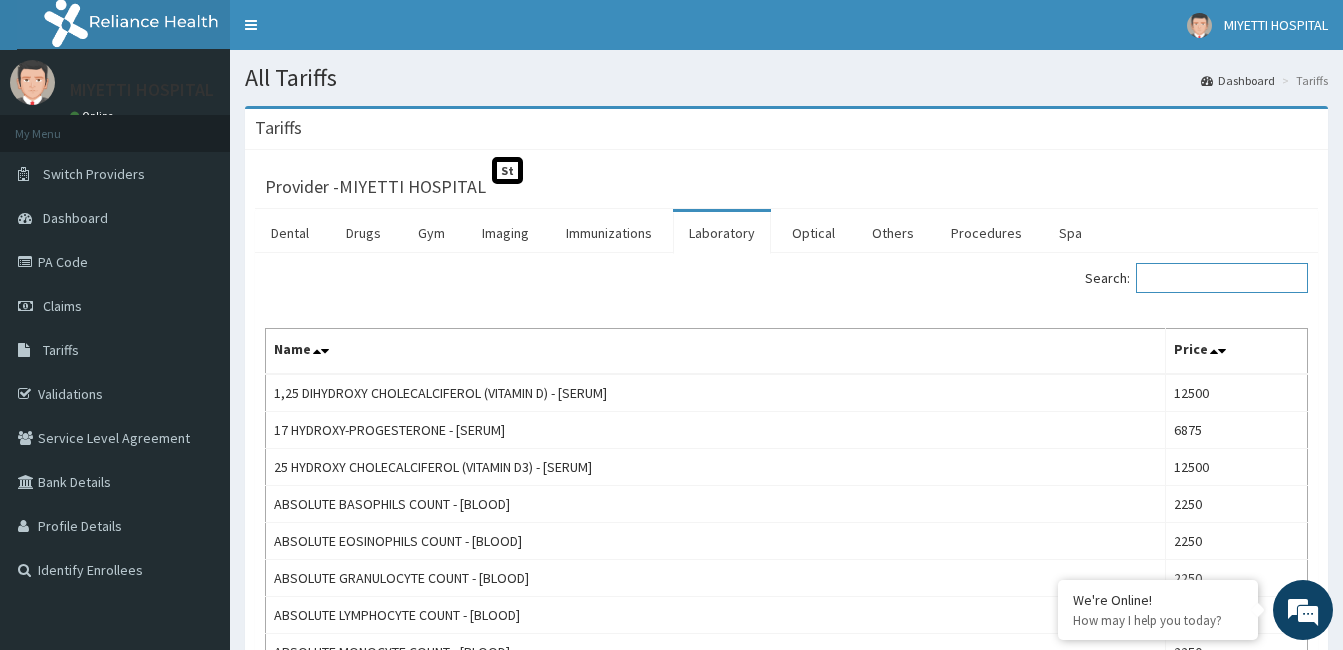 click on "Search:" at bounding box center [1222, 278] 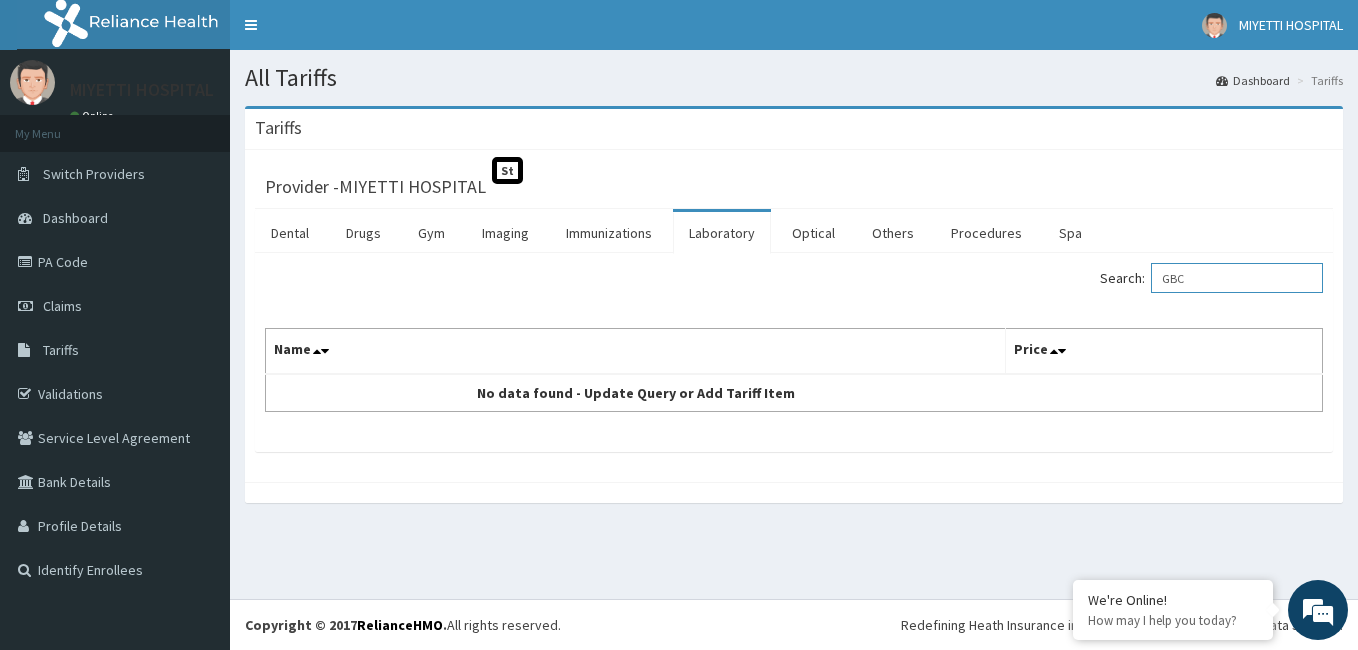 scroll, scrollTop: 0, scrollLeft: 0, axis: both 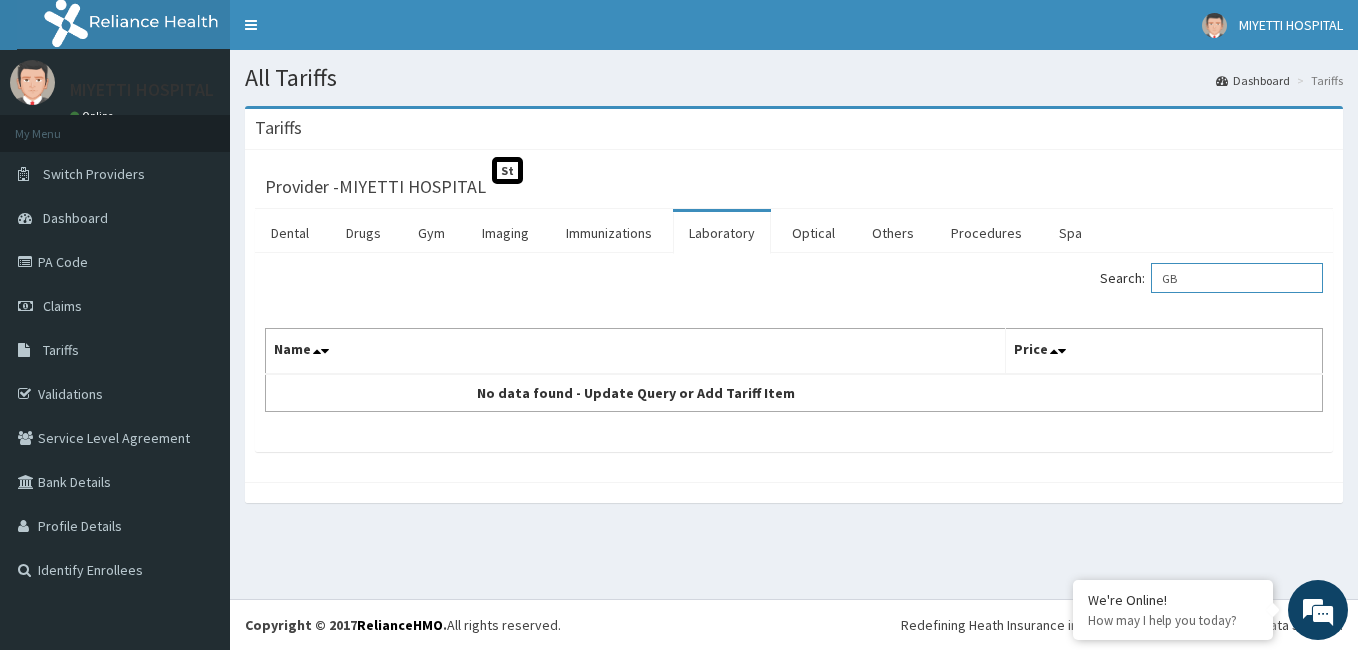 type on "G" 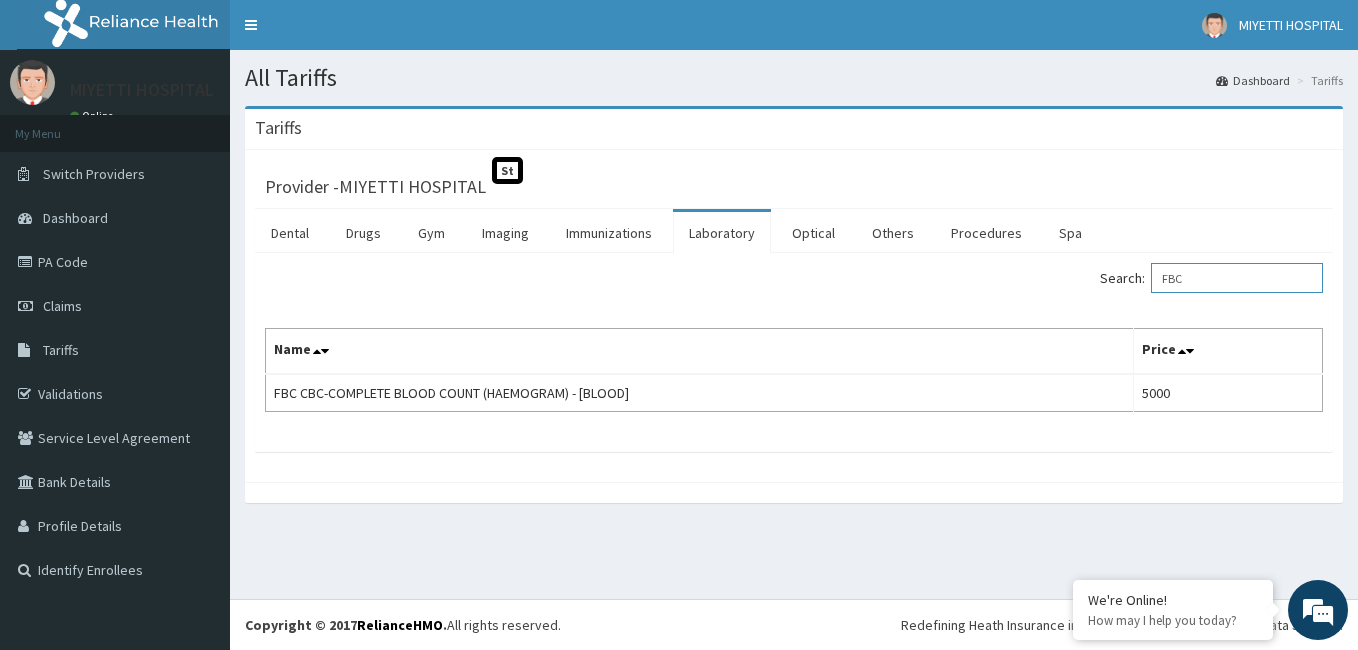 type on "FBC" 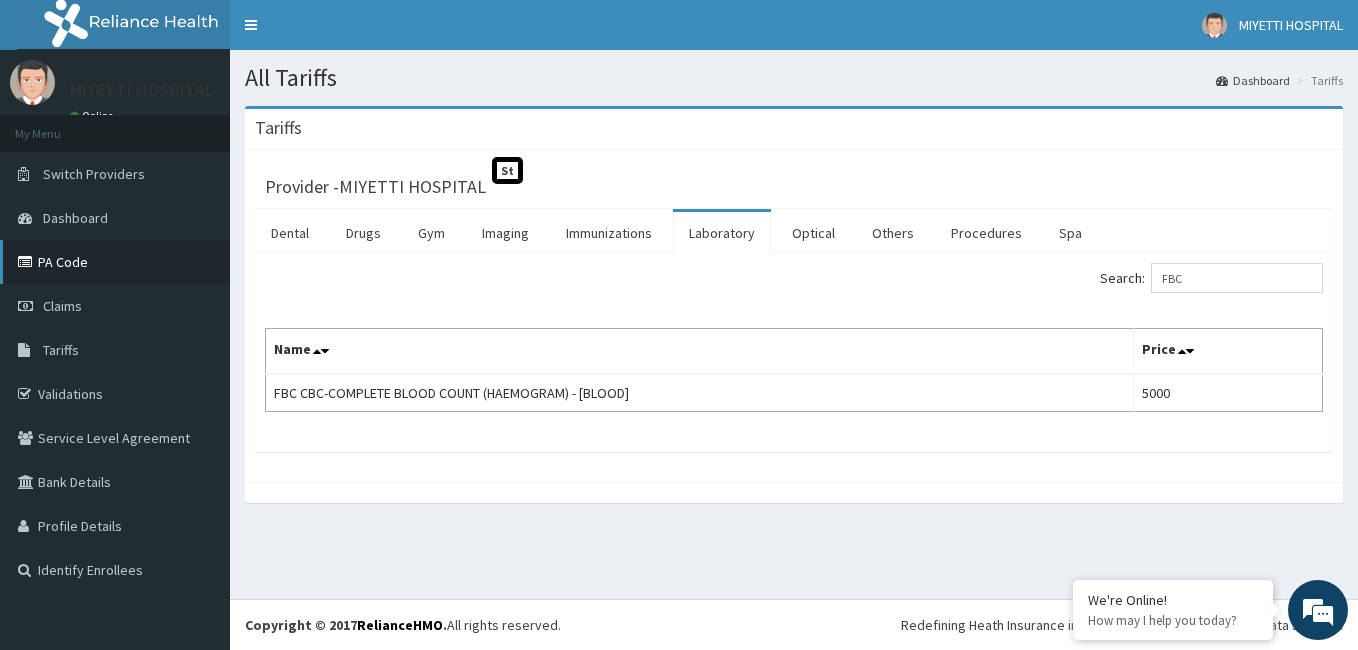 click on "PA Code" at bounding box center (115, 262) 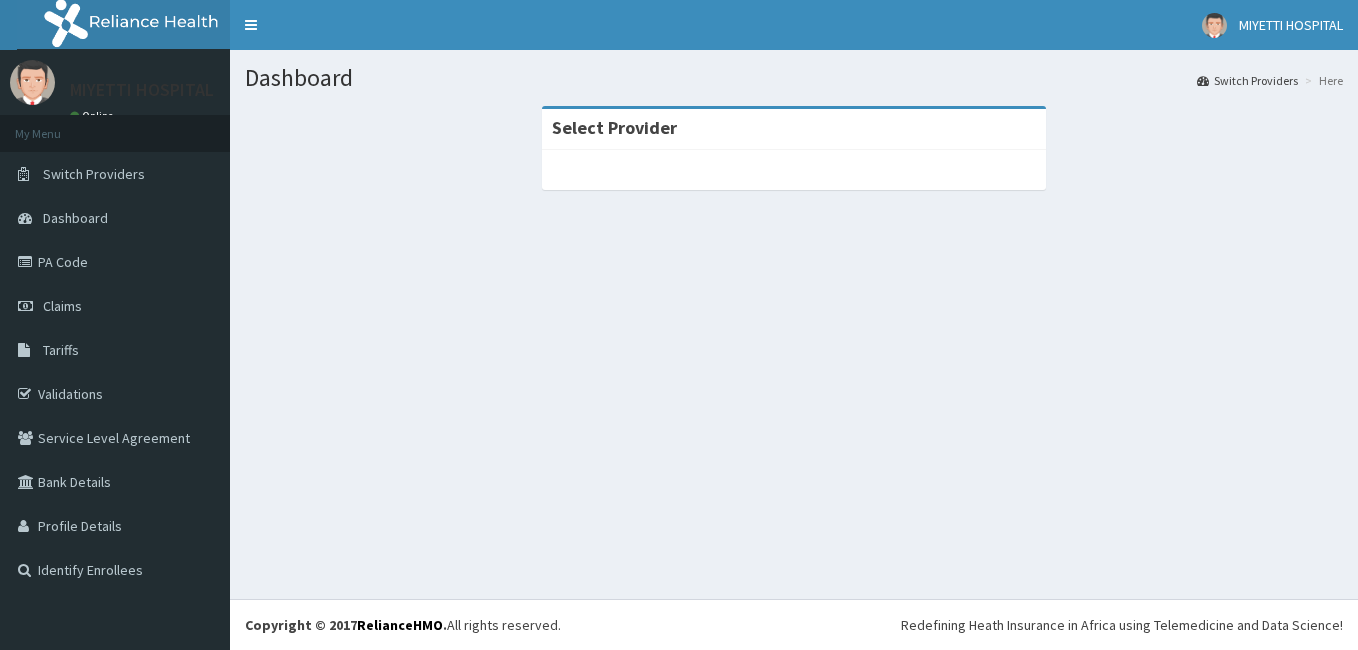 scroll, scrollTop: 0, scrollLeft: 0, axis: both 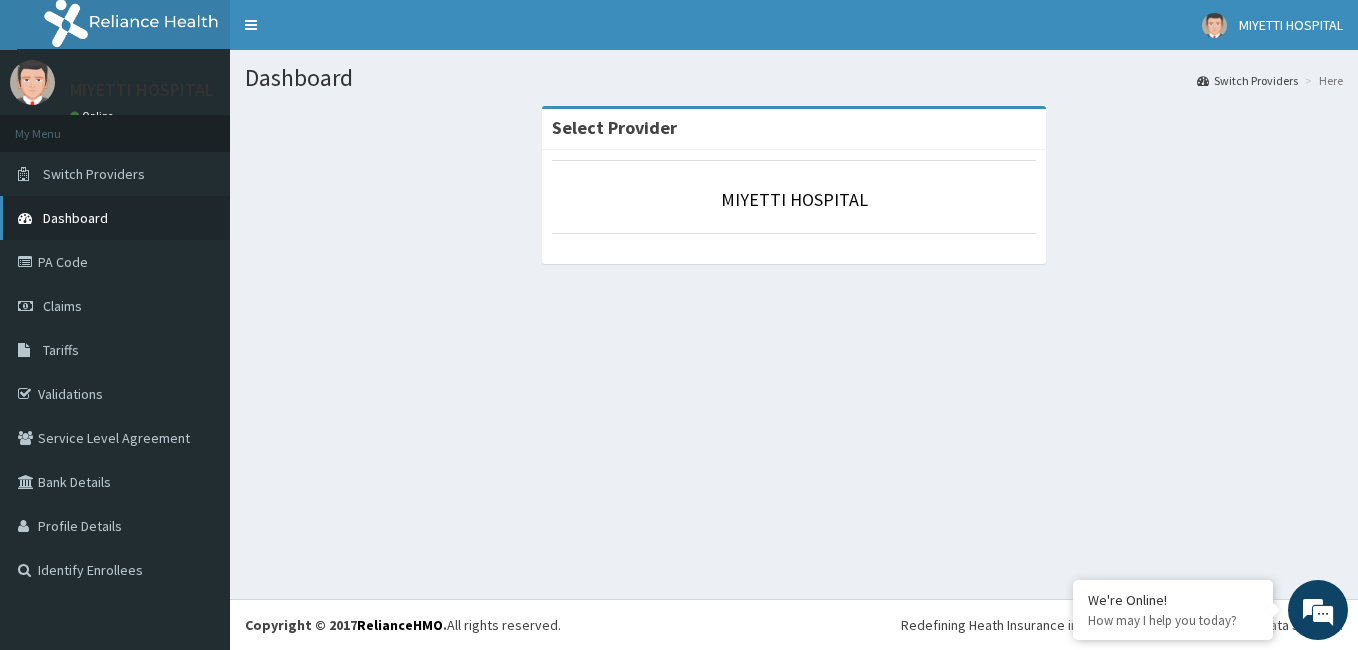 click on "Dashboard" at bounding box center [115, 218] 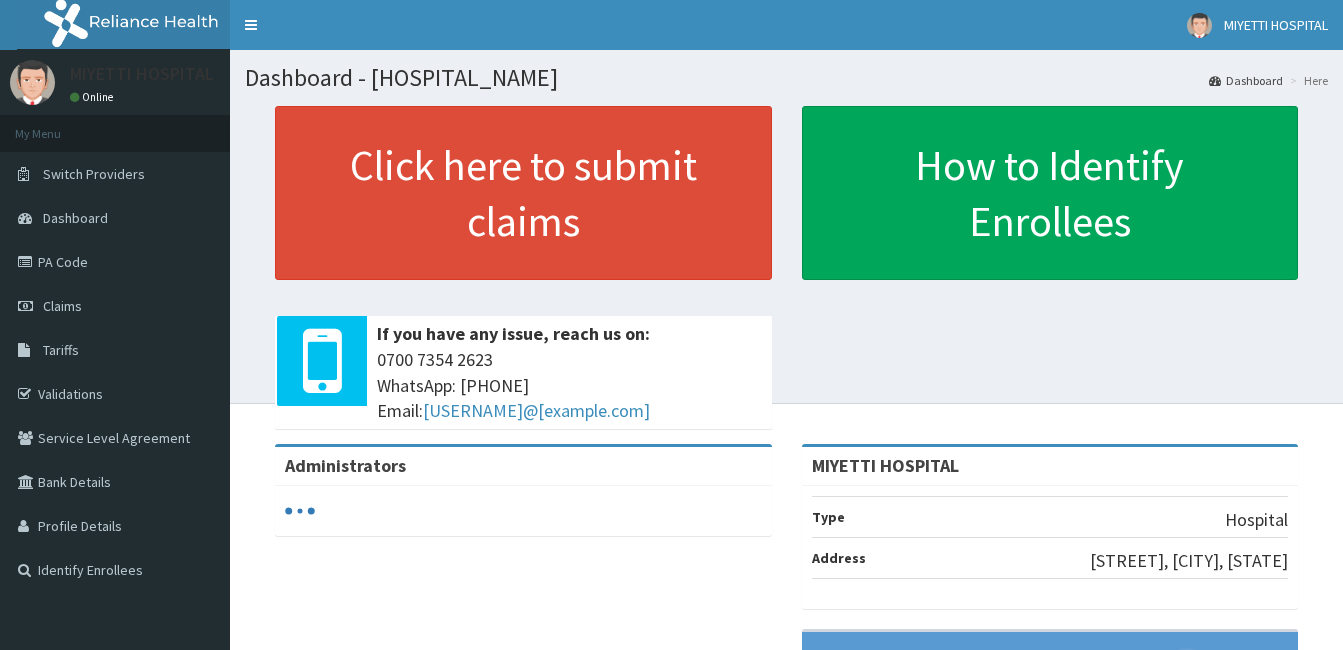 scroll, scrollTop: 0, scrollLeft: 0, axis: both 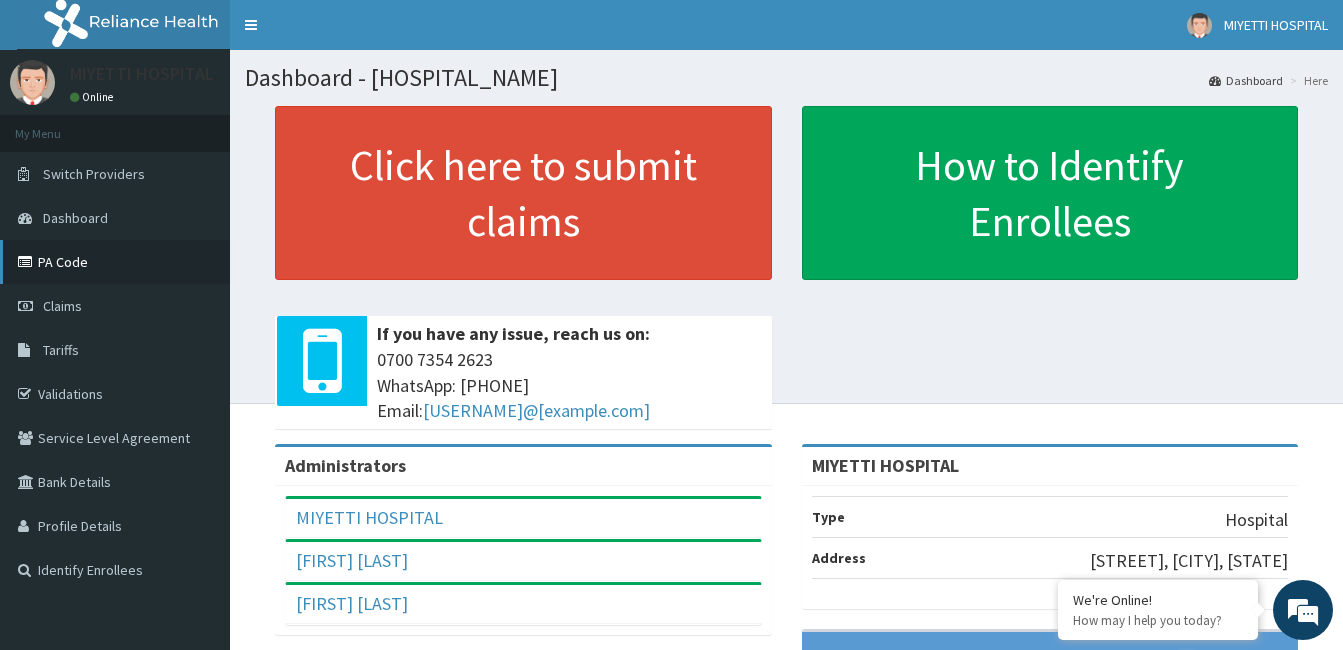 click on "PA Code" at bounding box center [115, 262] 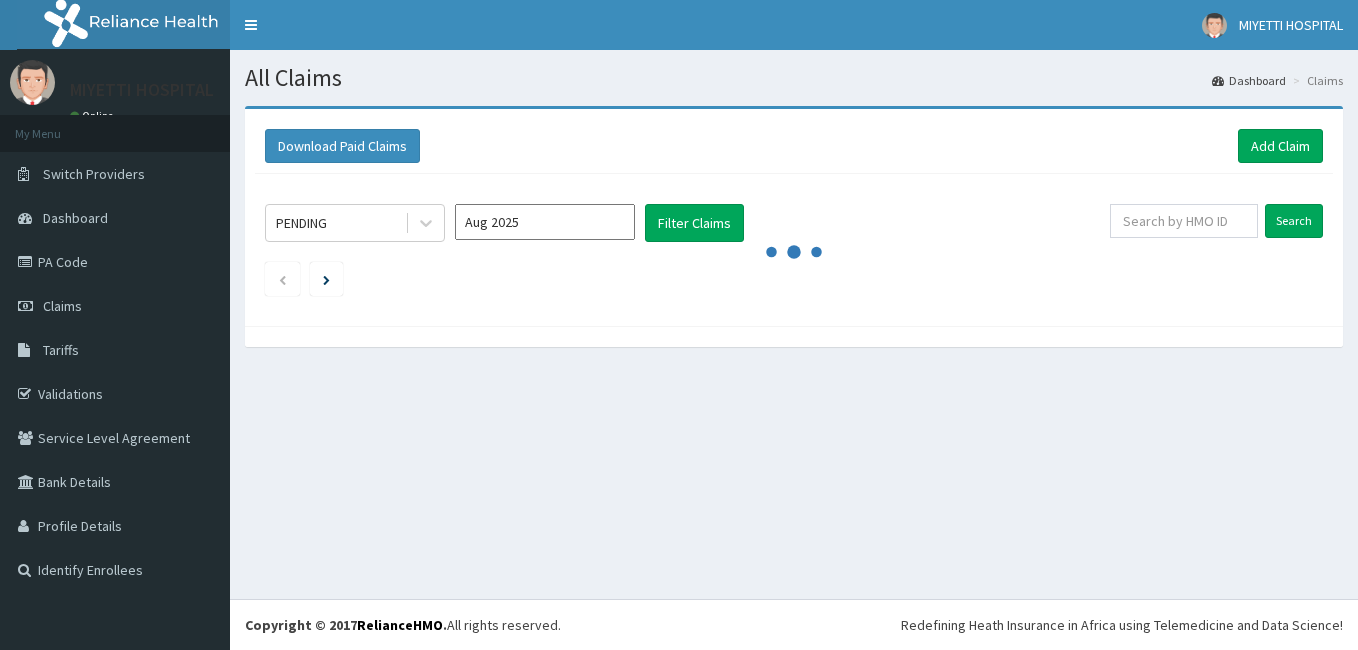 scroll, scrollTop: 0, scrollLeft: 0, axis: both 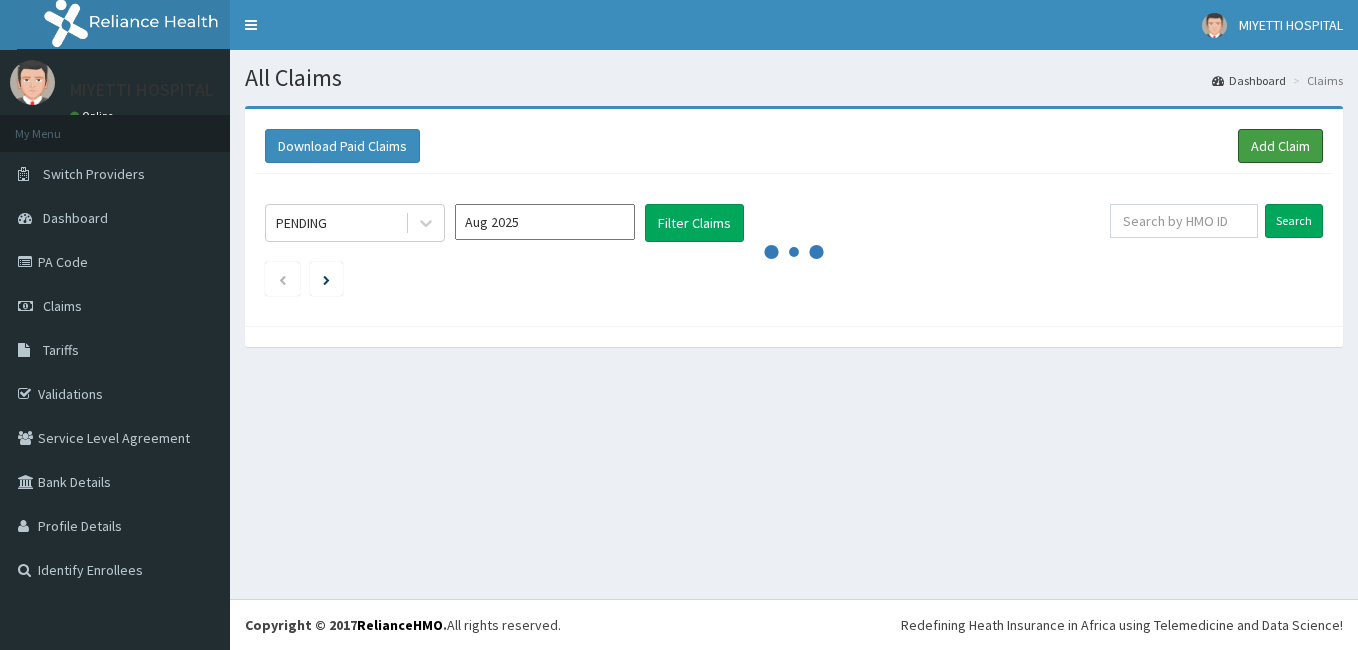 click on "Add Claim" at bounding box center (1280, 146) 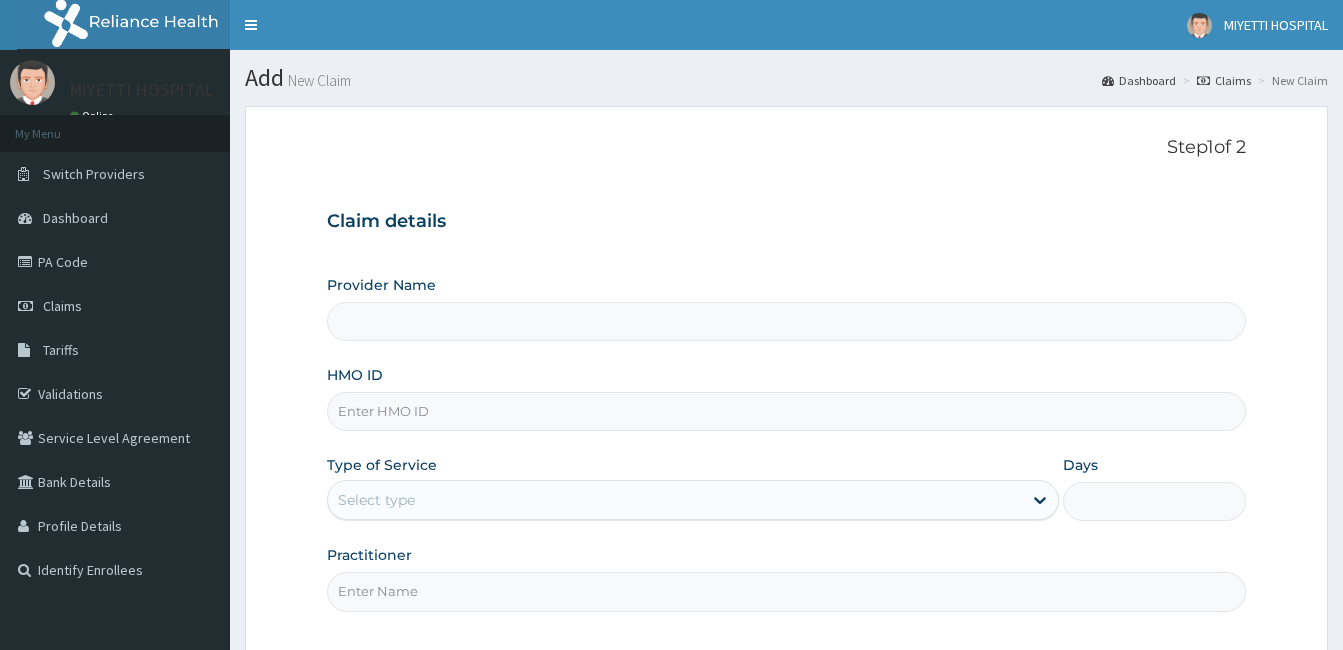 scroll, scrollTop: 0, scrollLeft: 0, axis: both 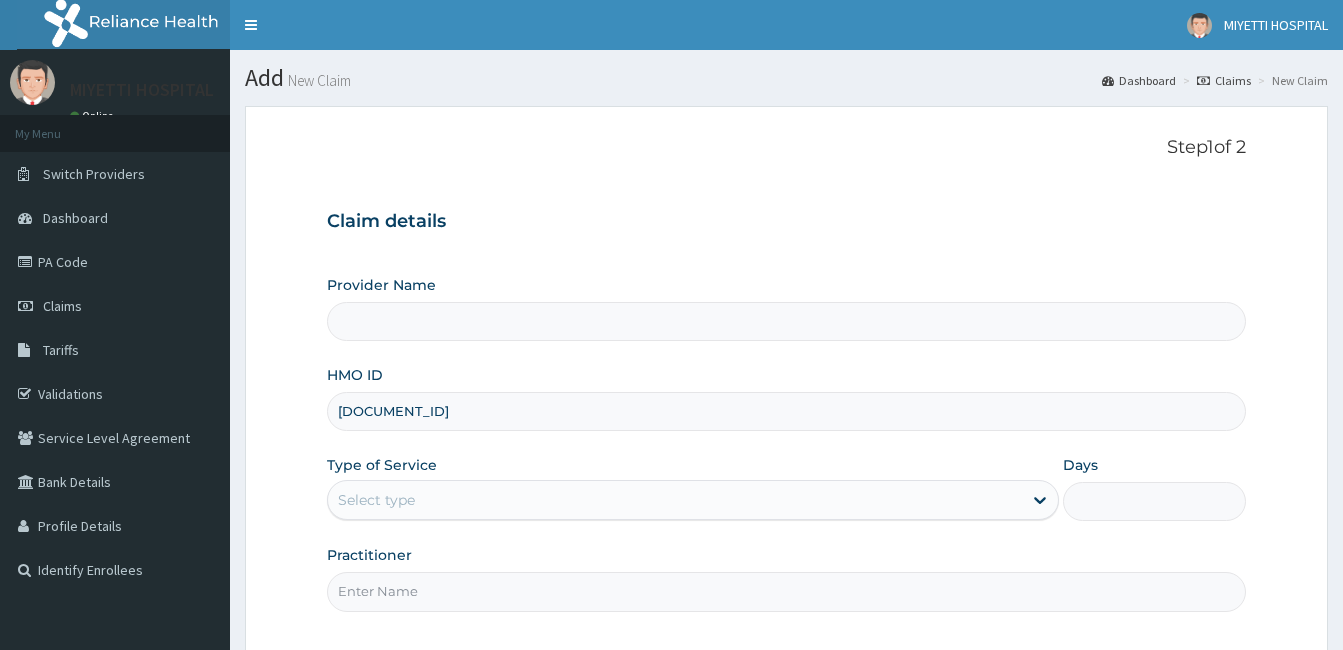 type on "MIYETTI HOSPITAL" 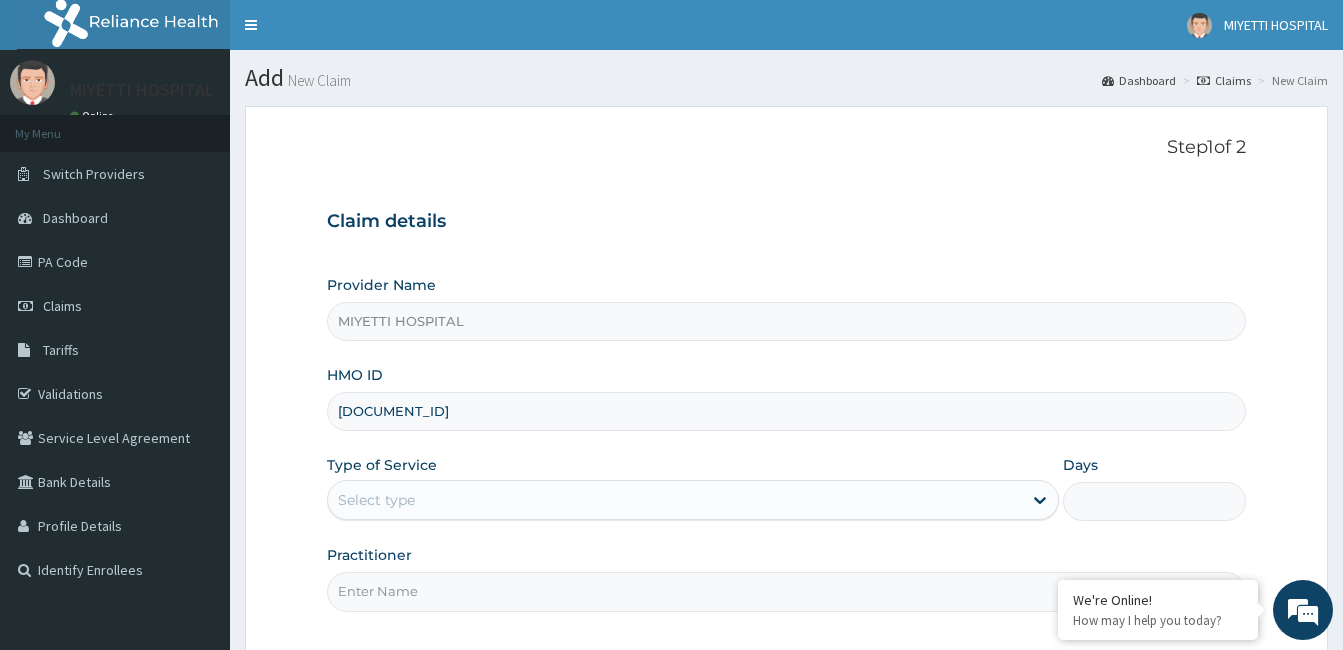 type on "[DOCUMENT_ID]" 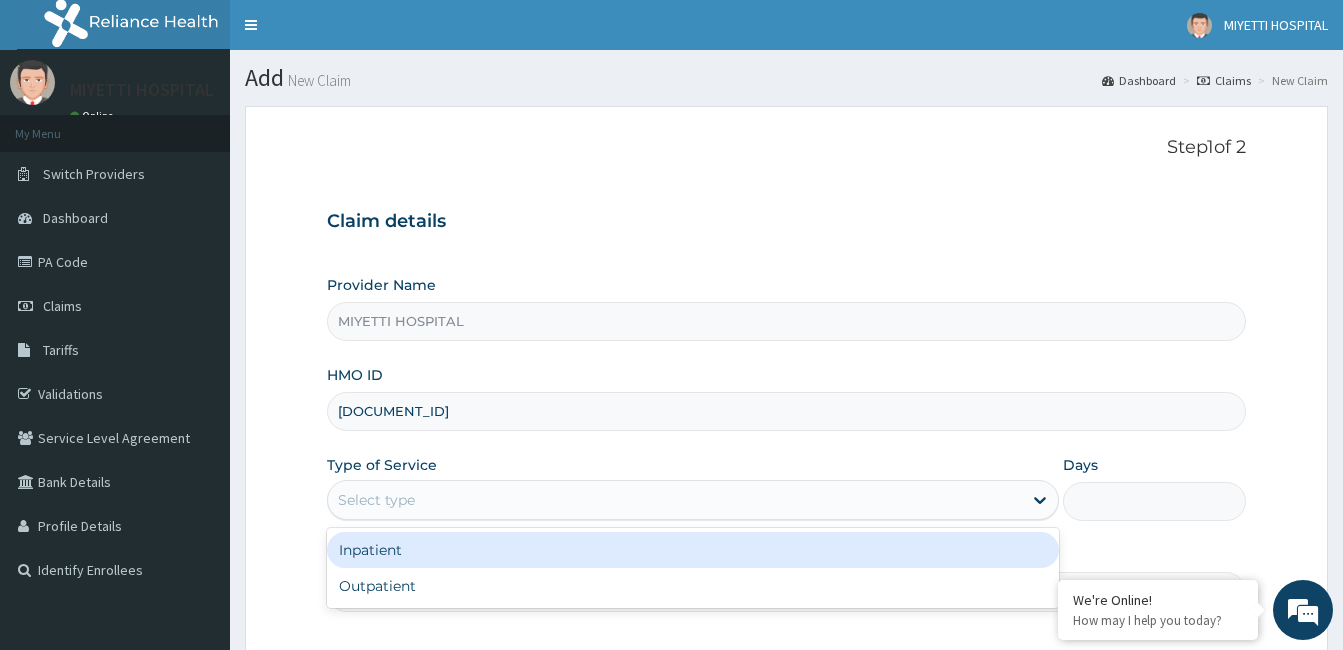 click on "Select type" at bounding box center [675, 500] 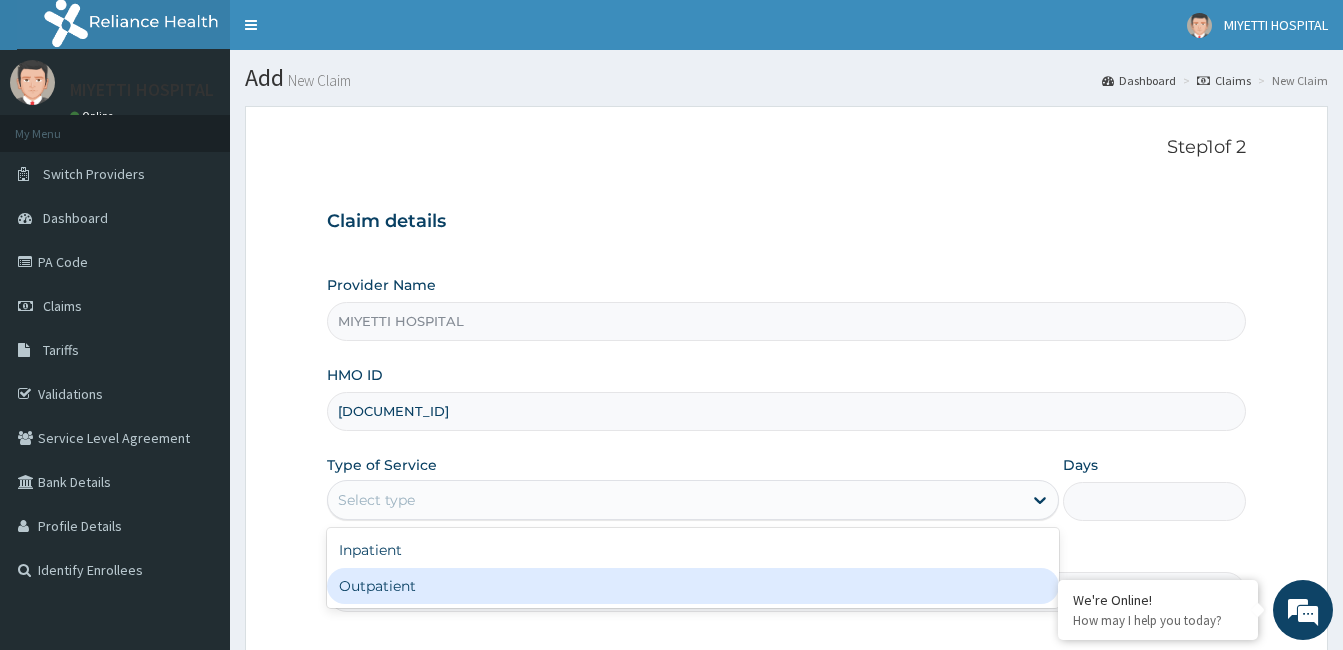 click on "Outpatient" at bounding box center (693, 586) 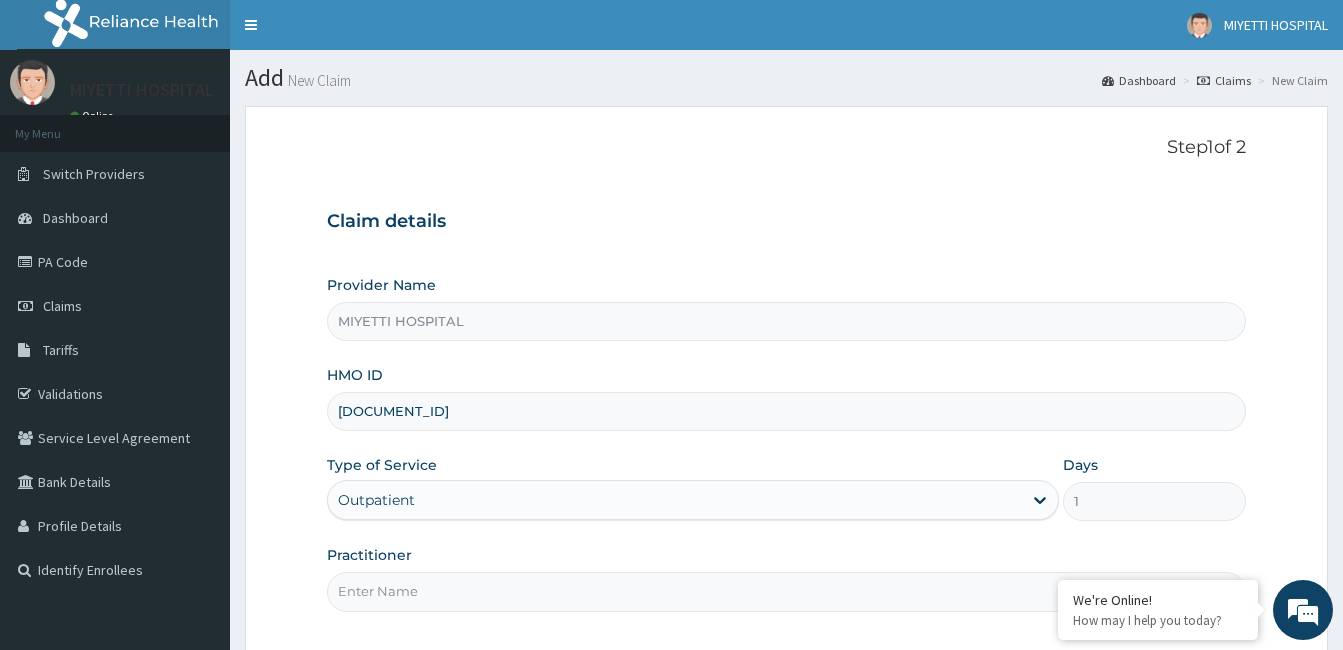click on "Practitioner" at bounding box center (786, 591) 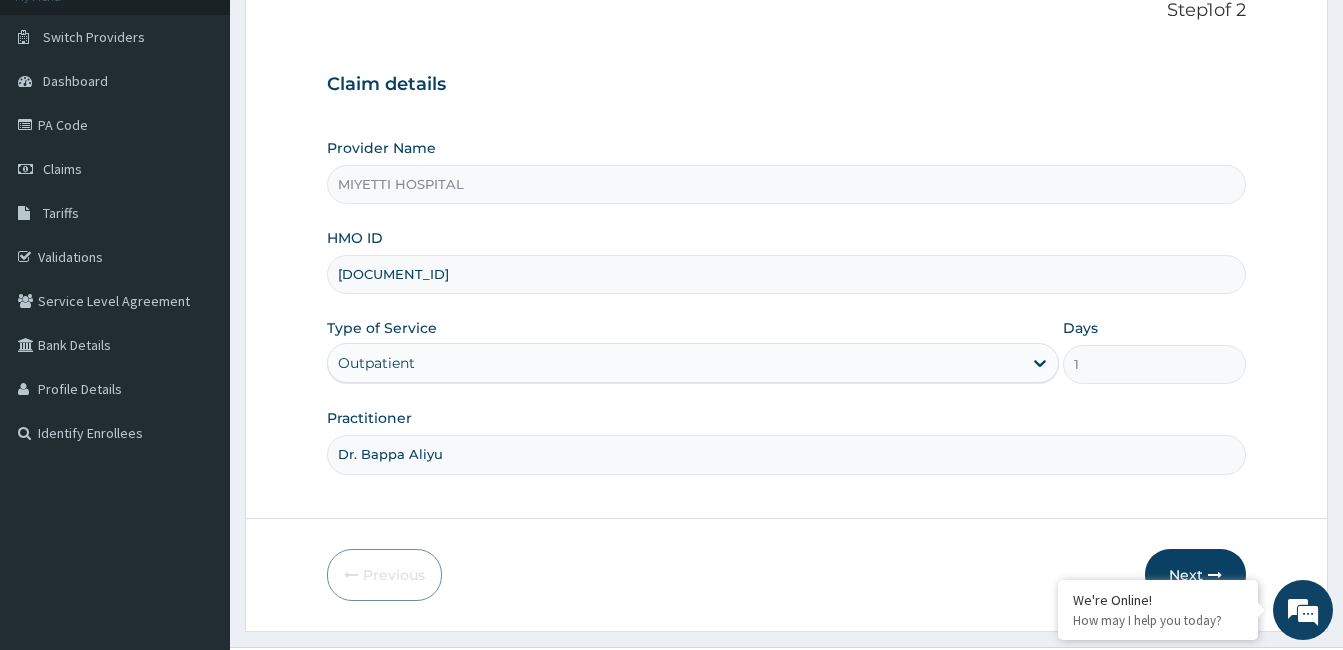 scroll, scrollTop: 185, scrollLeft: 0, axis: vertical 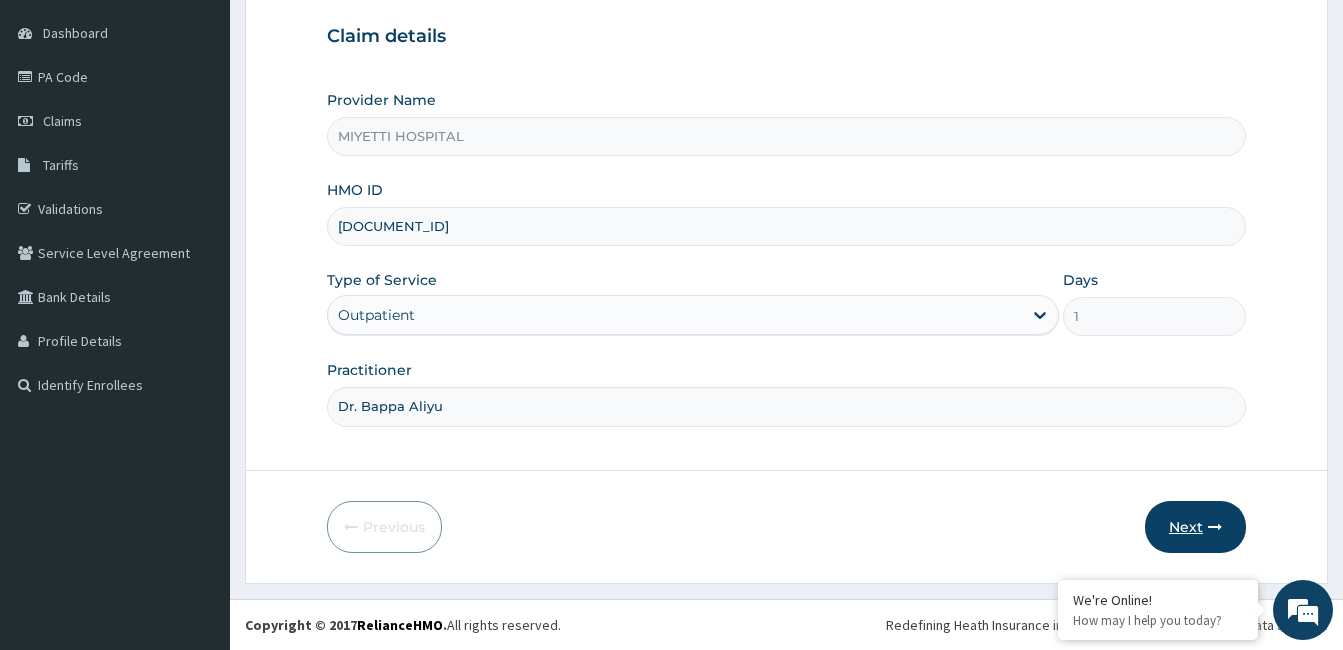 click on "Next" at bounding box center [1195, 527] 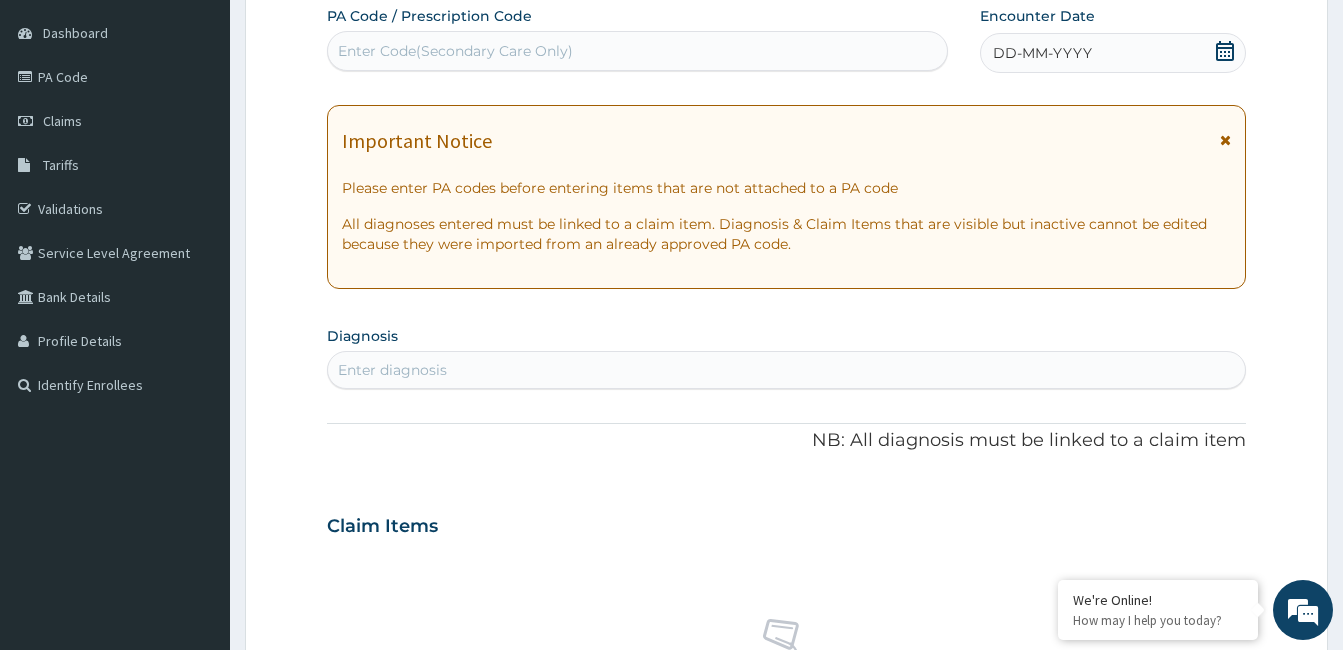 click on "Enter Code(Secondary Care Only)" at bounding box center [455, 51] 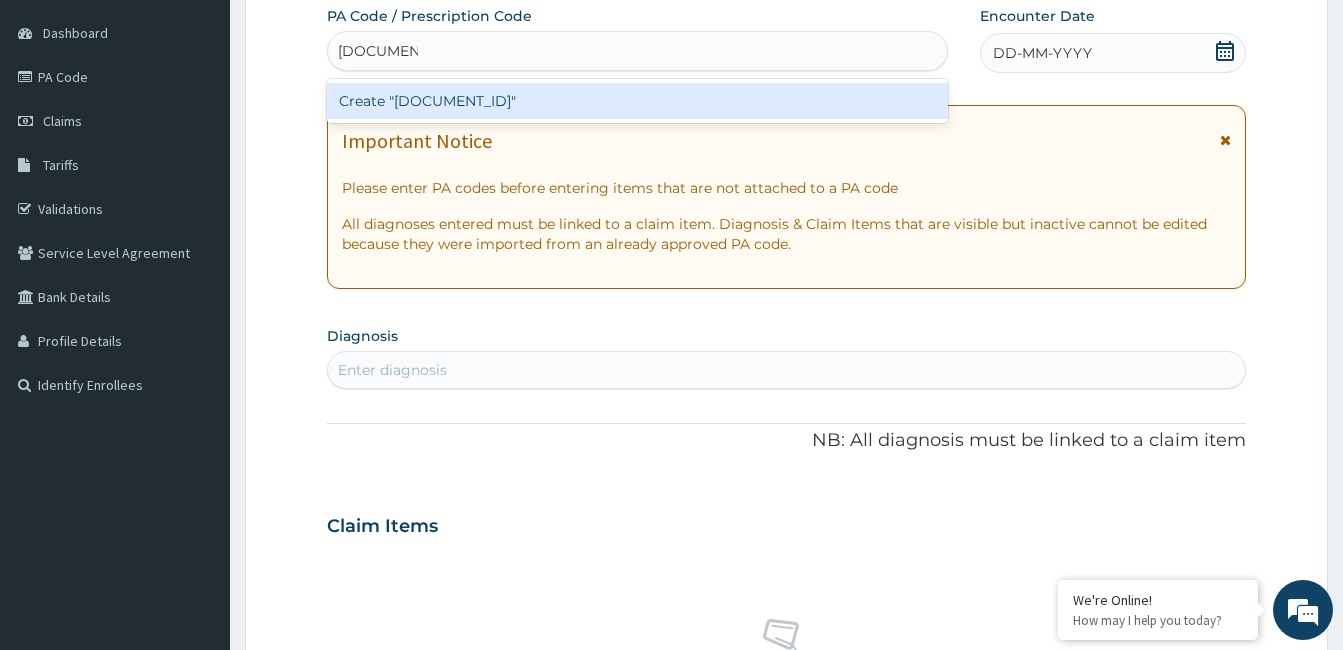 click on "Create "PA/85A098"" at bounding box center (637, 101) 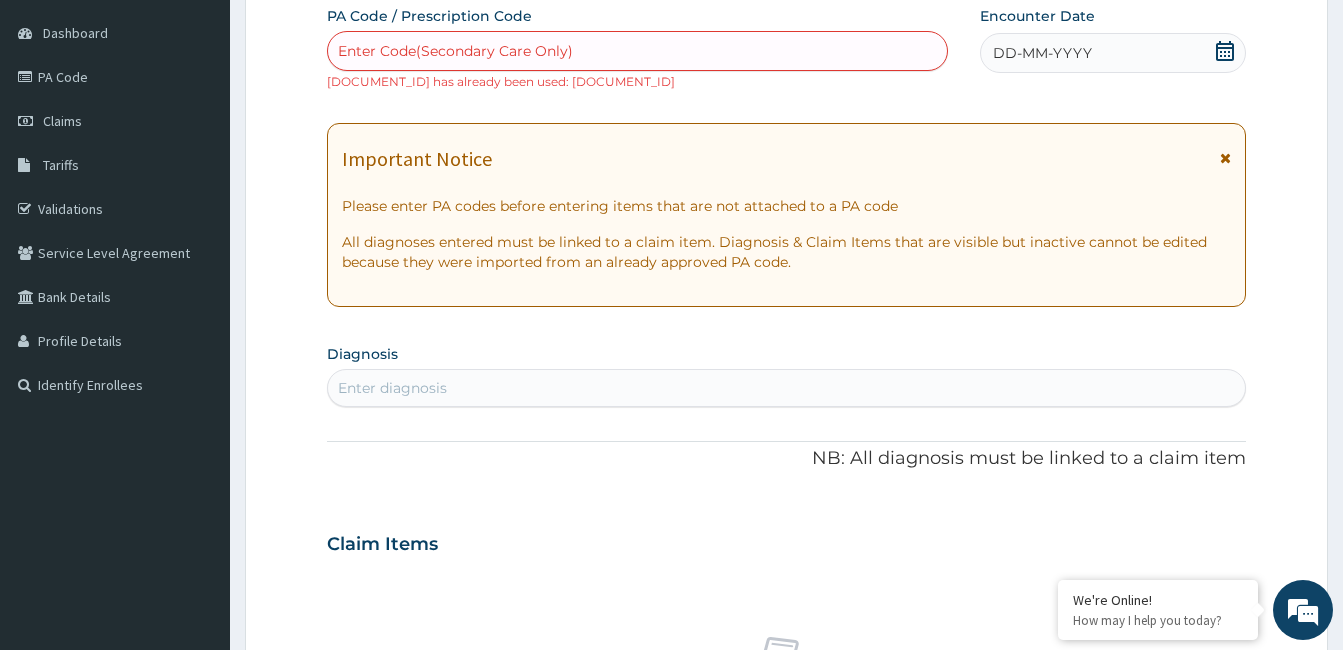 click on "Enter Code(Secondary Care Only)" at bounding box center (455, 51) 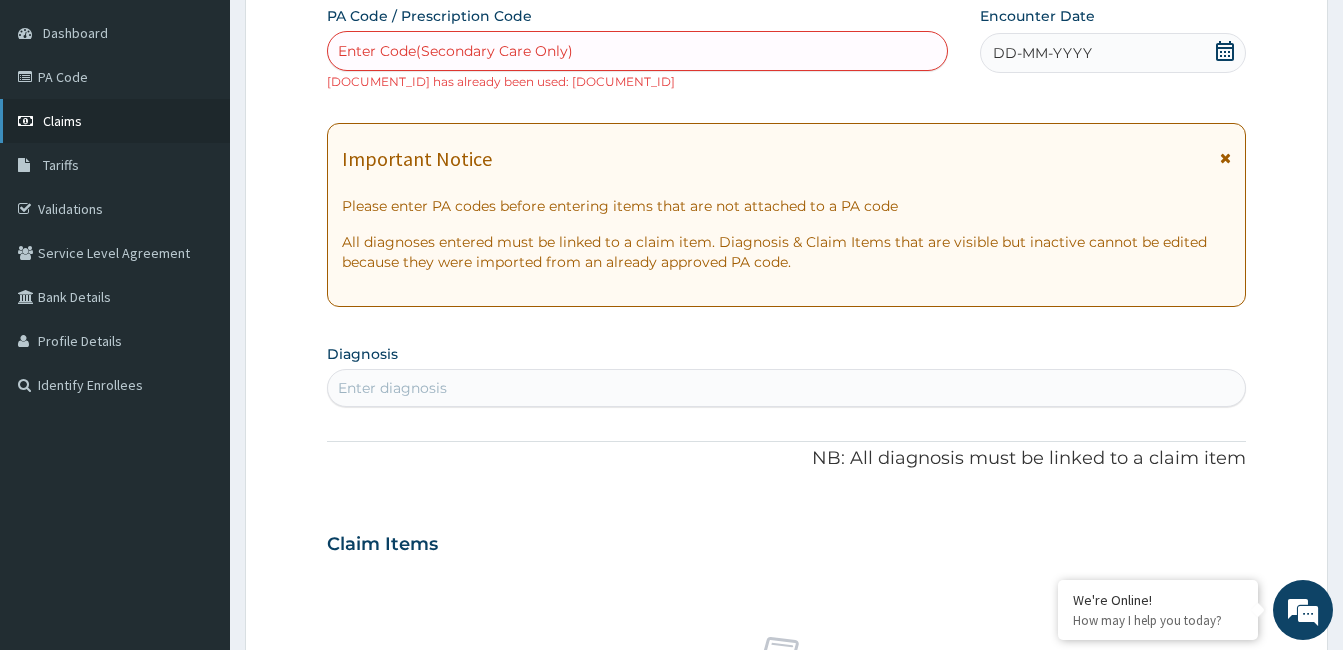 click on "Claims" at bounding box center [115, 121] 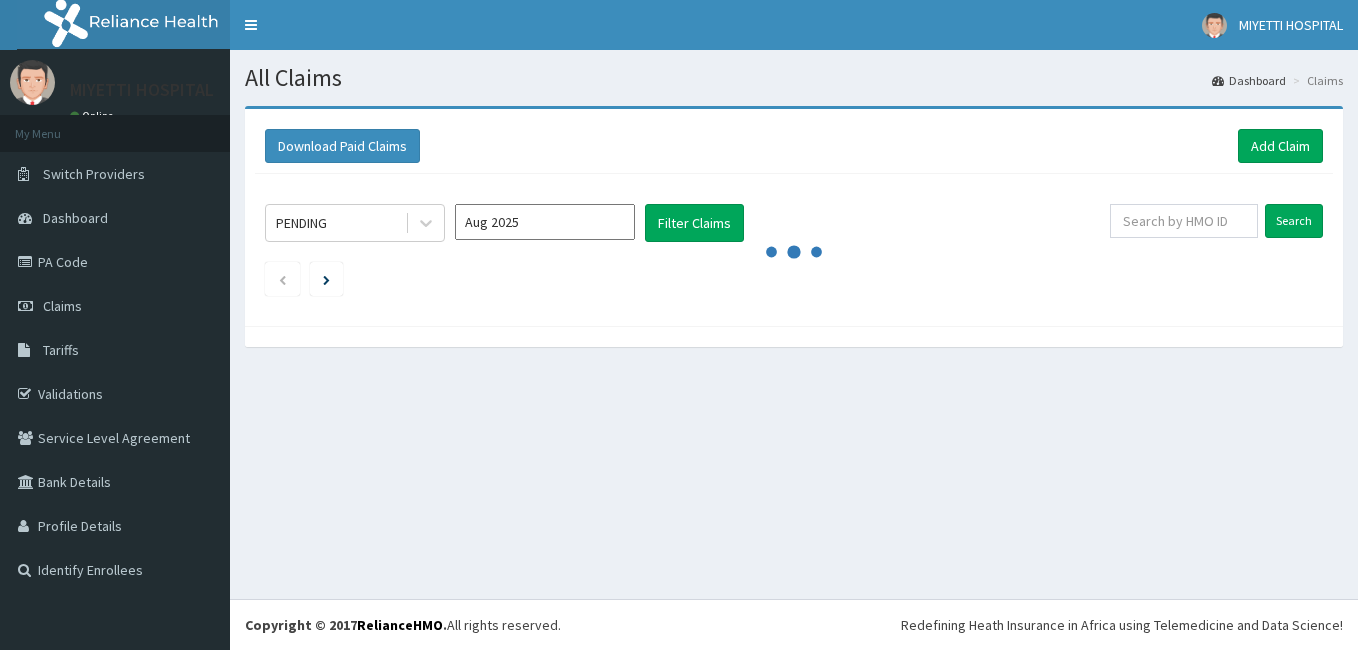 scroll, scrollTop: 0, scrollLeft: 0, axis: both 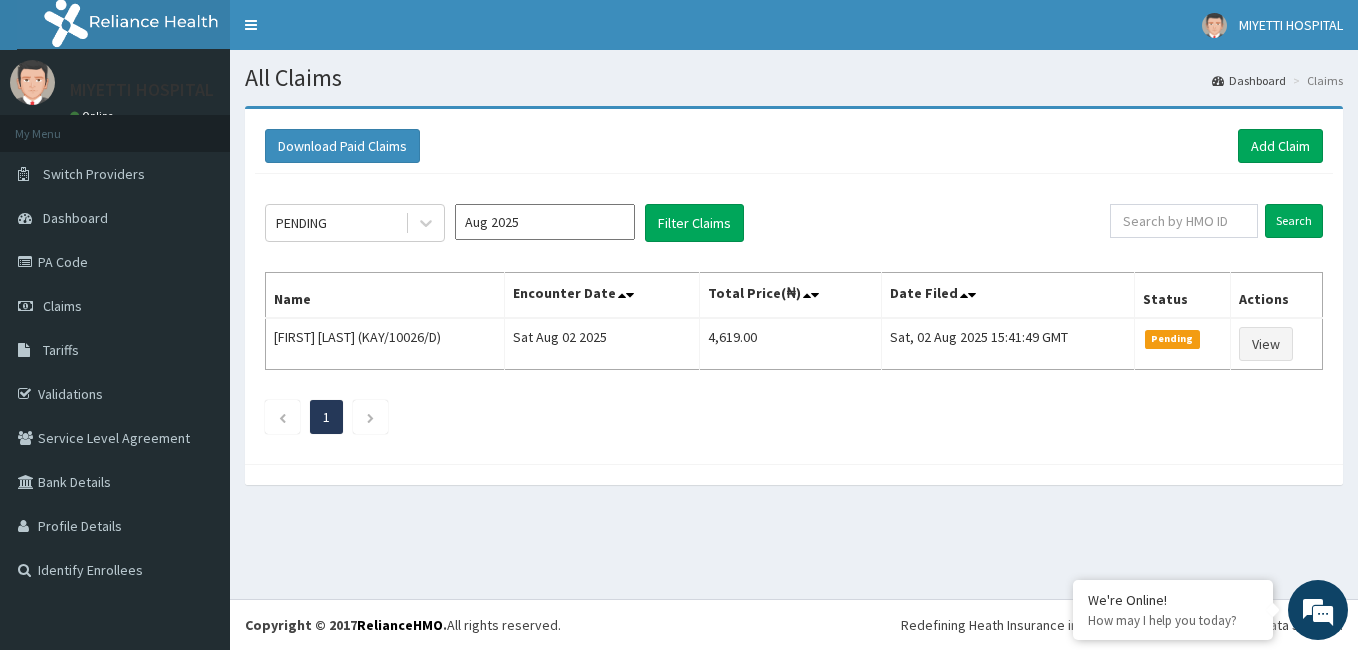 click on "Download Paid Claims Add Claim" at bounding box center [794, 146] 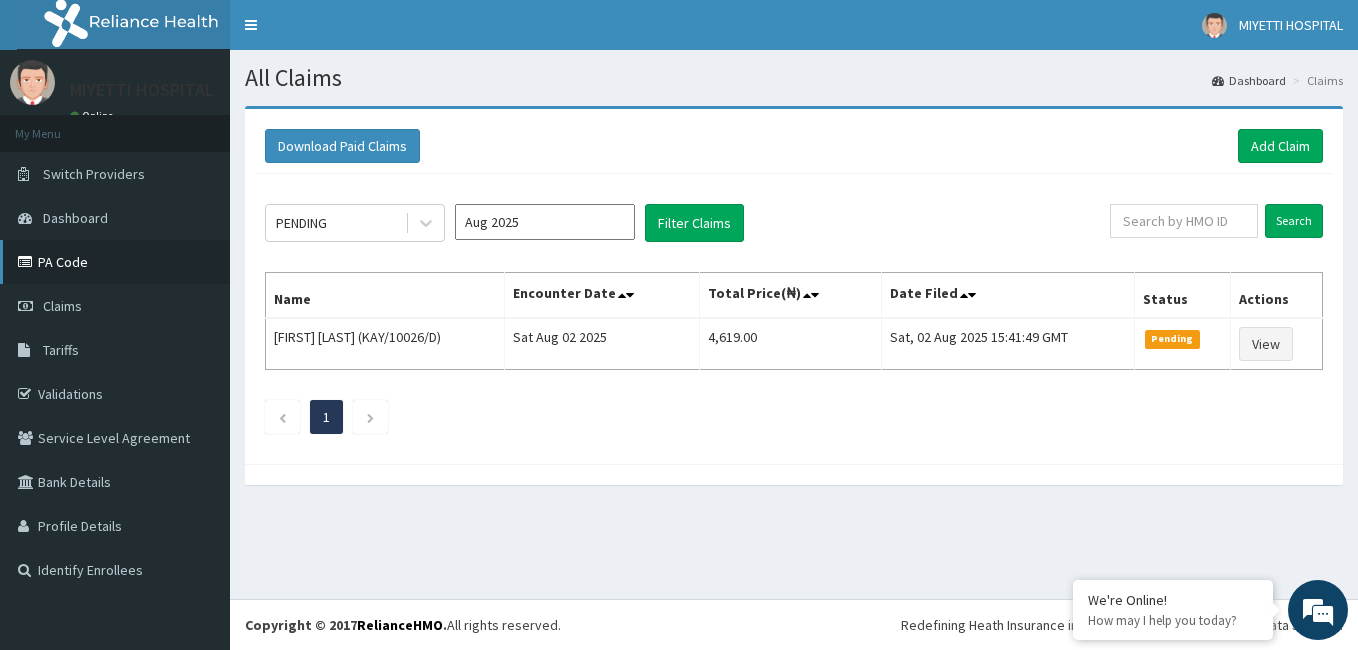 click on "PA Code" at bounding box center (115, 262) 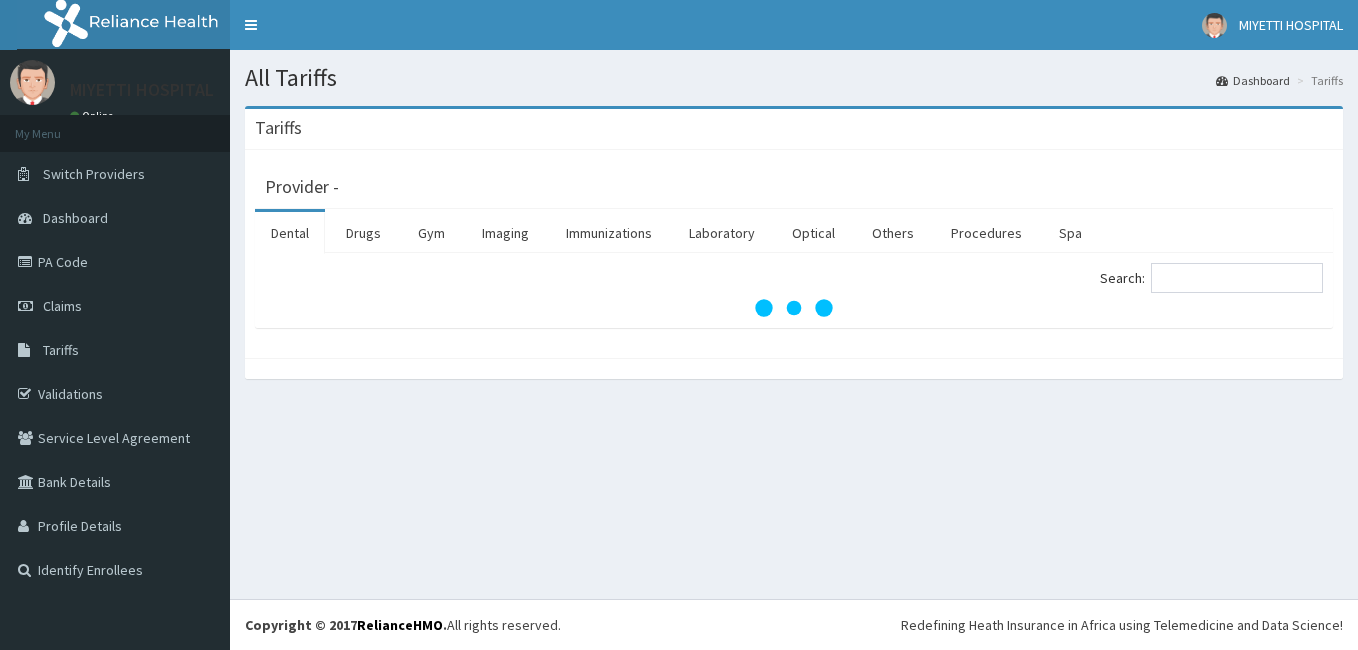 scroll, scrollTop: 0, scrollLeft: 0, axis: both 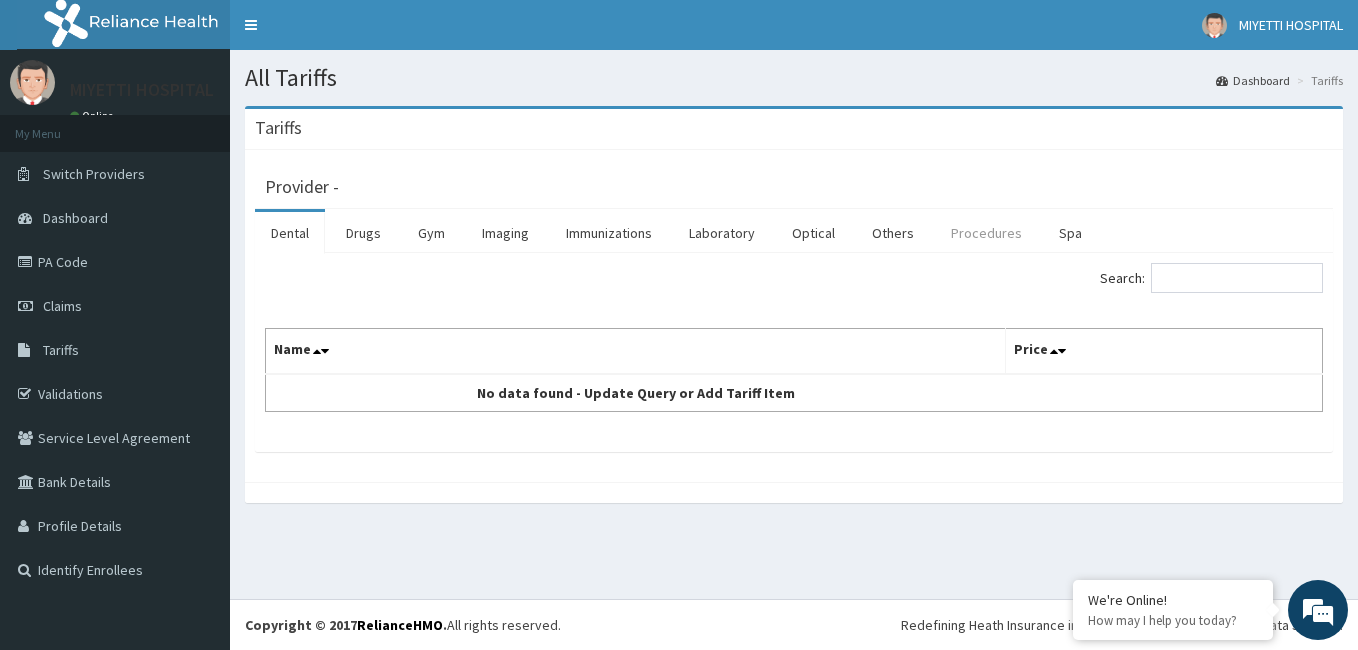 click on "Procedures" at bounding box center [986, 233] 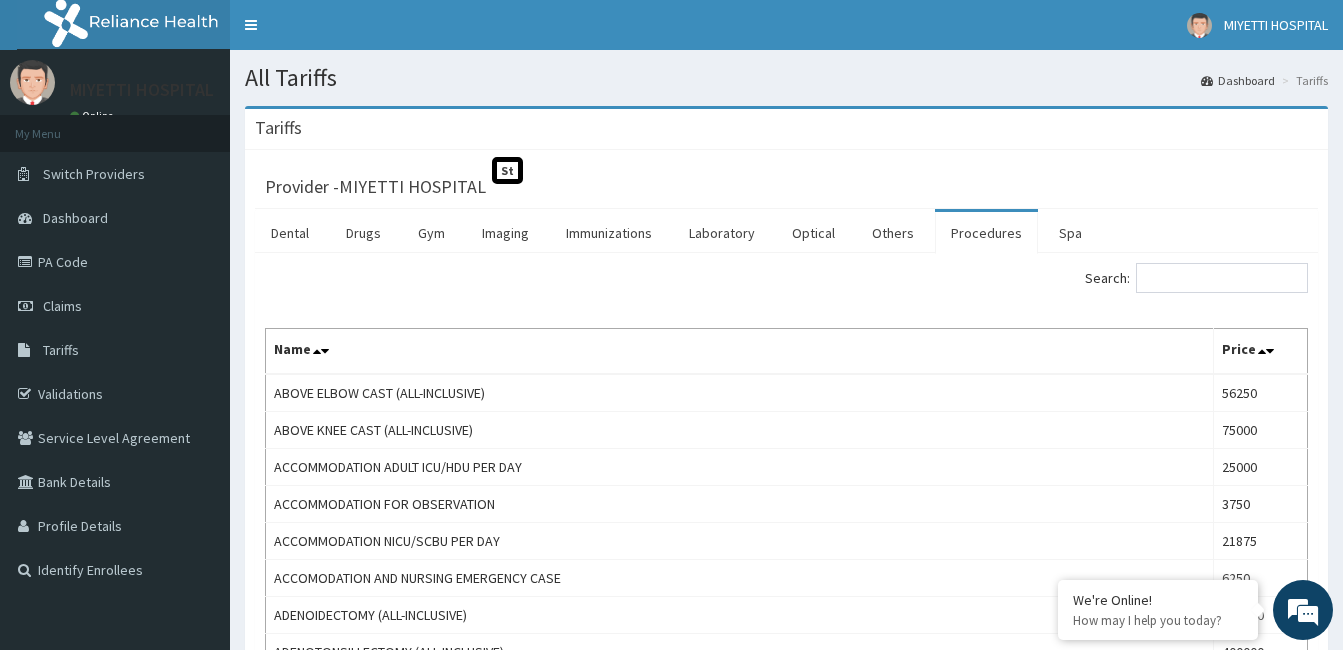 scroll, scrollTop: 0, scrollLeft: 0, axis: both 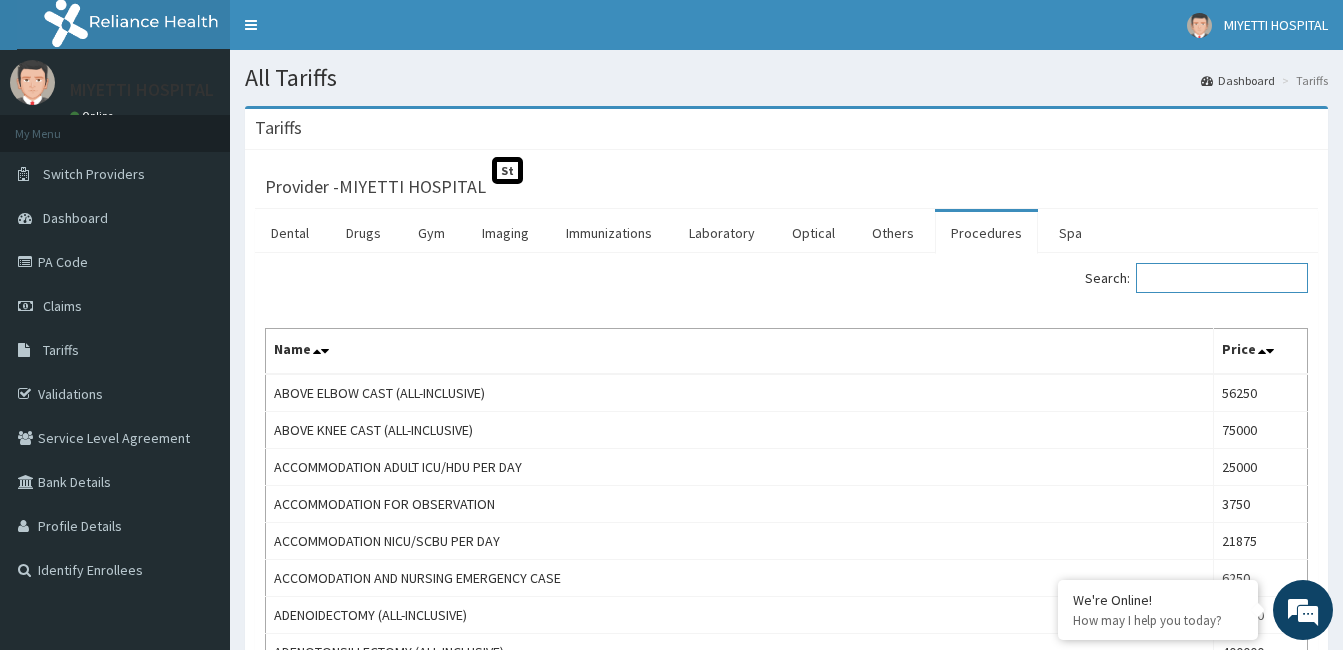 click on "Search:" at bounding box center [1222, 278] 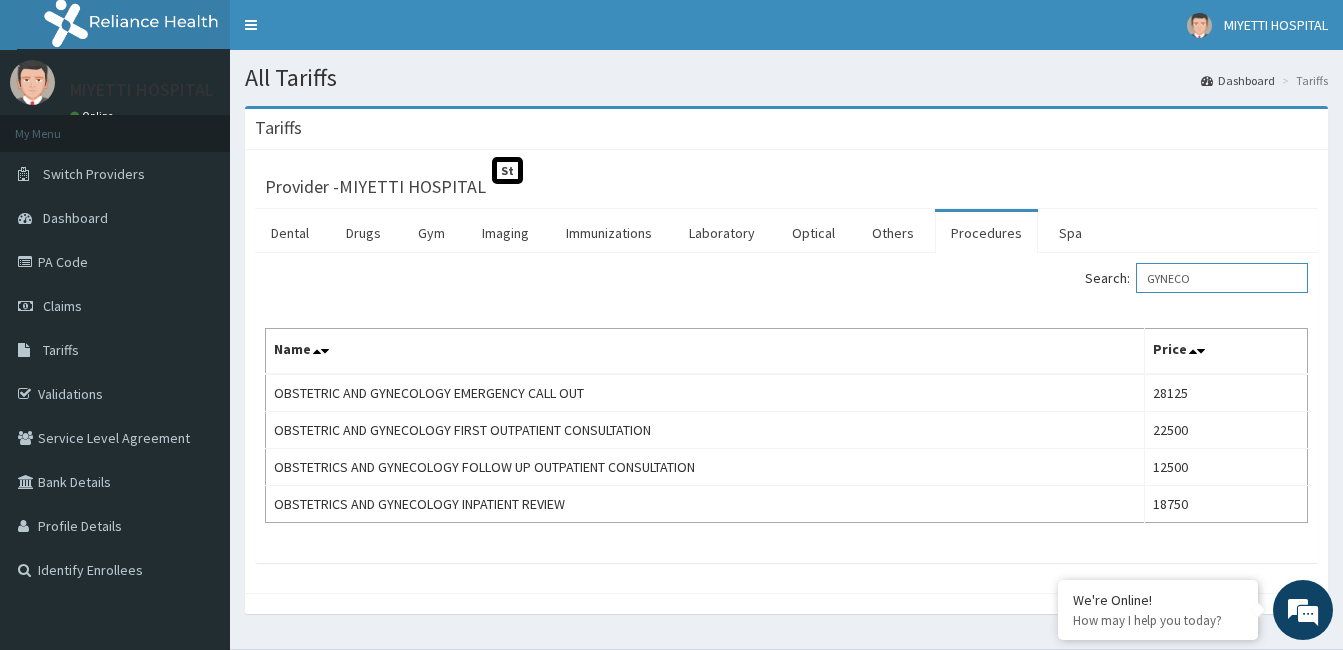 type on "GYNECO" 